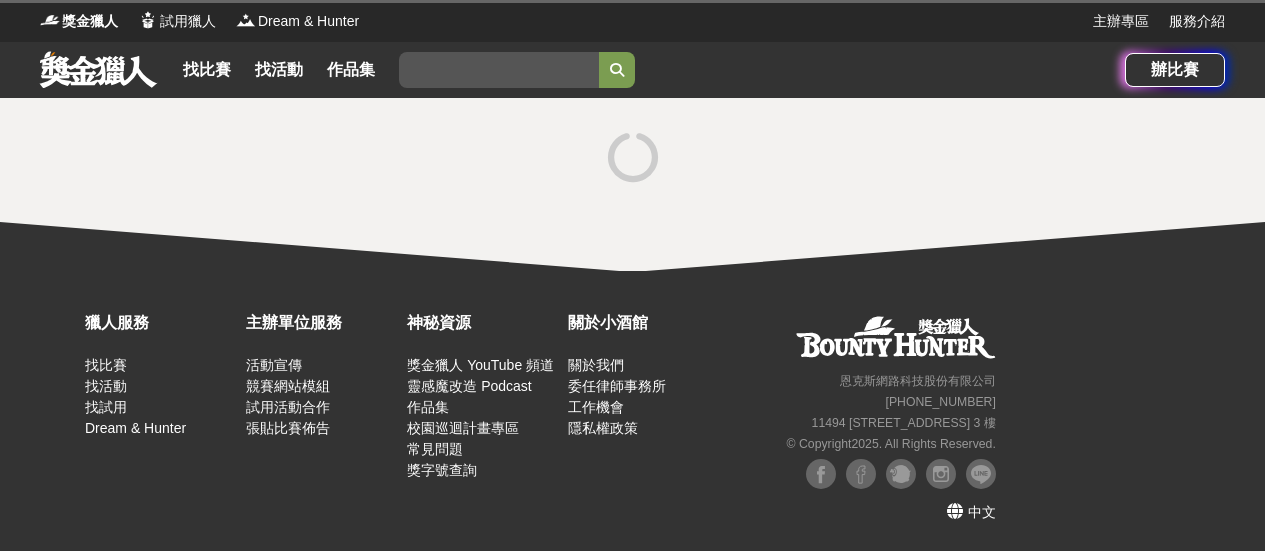 scroll, scrollTop: 0, scrollLeft: 0, axis: both 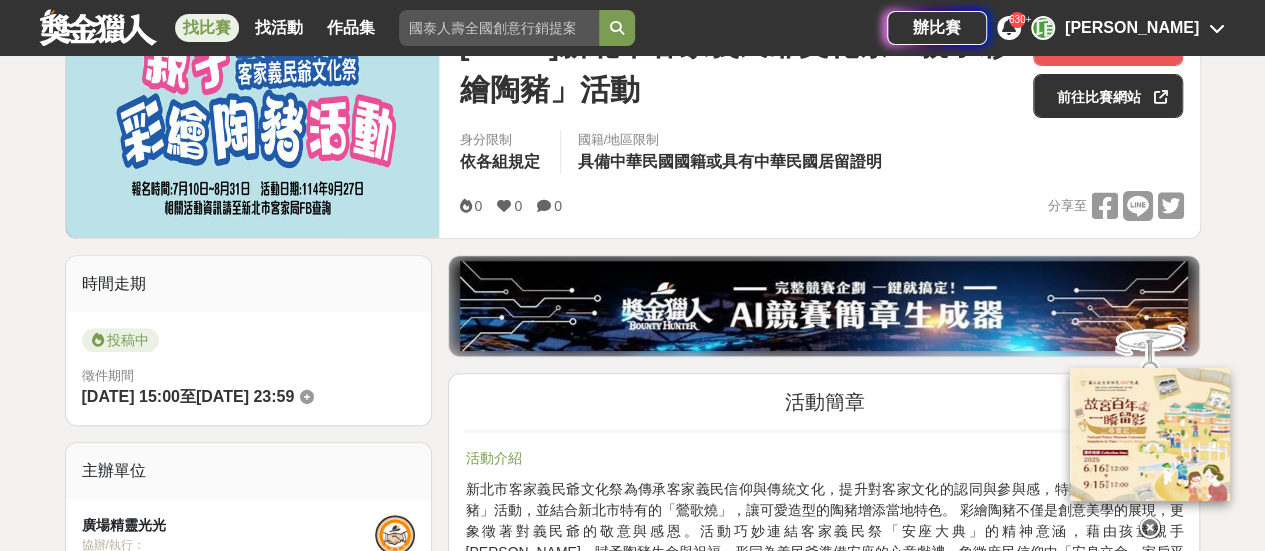 click at bounding box center [1150, 528] 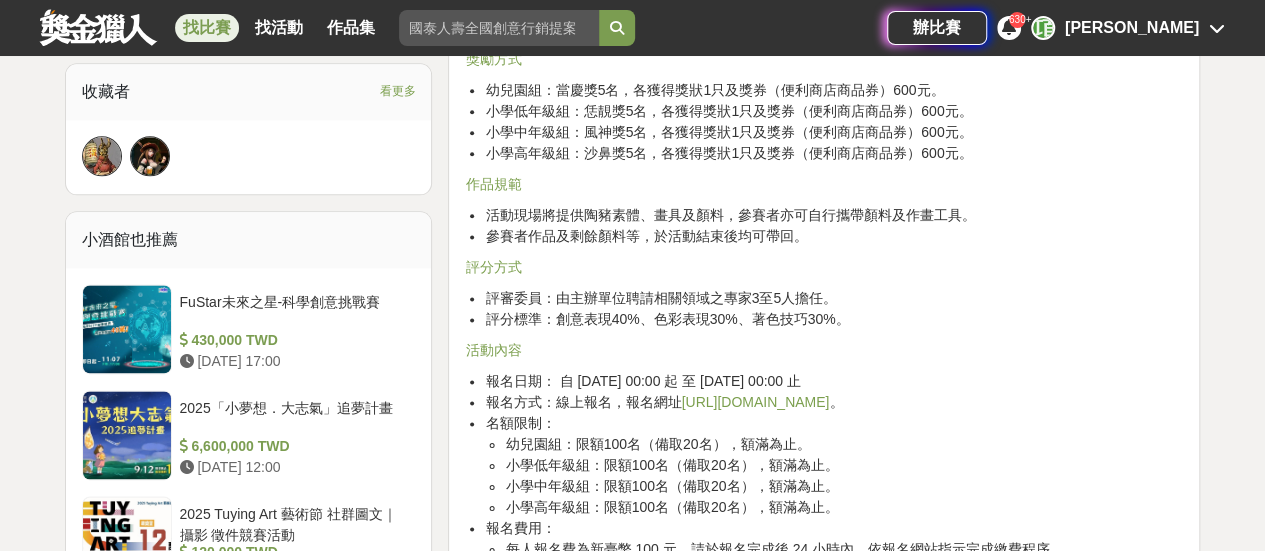 scroll, scrollTop: 1400, scrollLeft: 0, axis: vertical 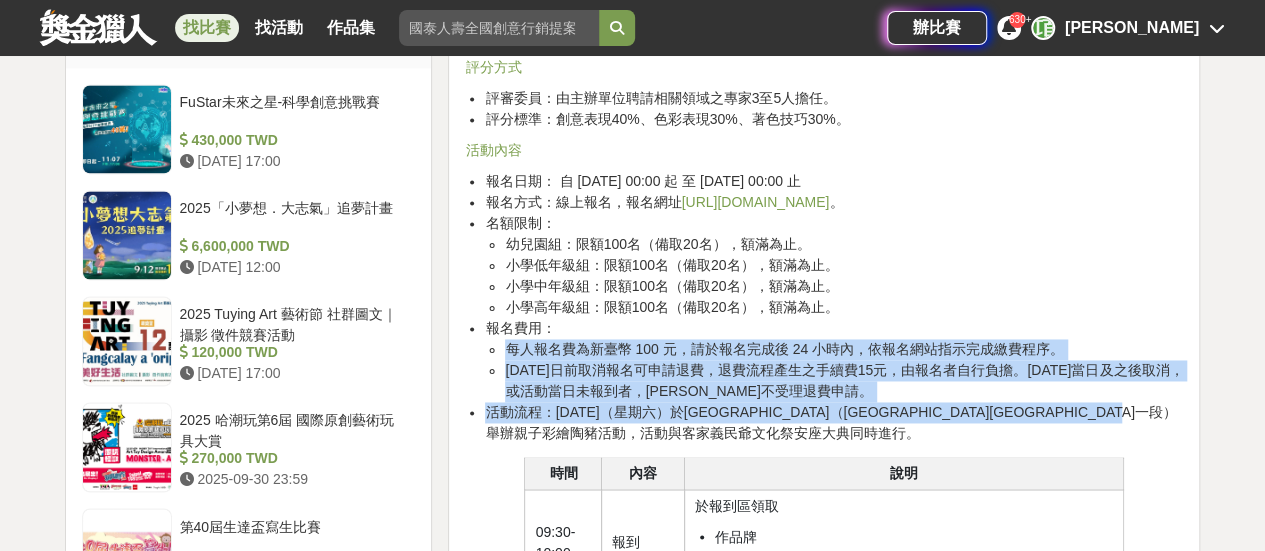 drag, startPoint x: 508, startPoint y: 330, endPoint x: 814, endPoint y: 419, distance: 318.68008 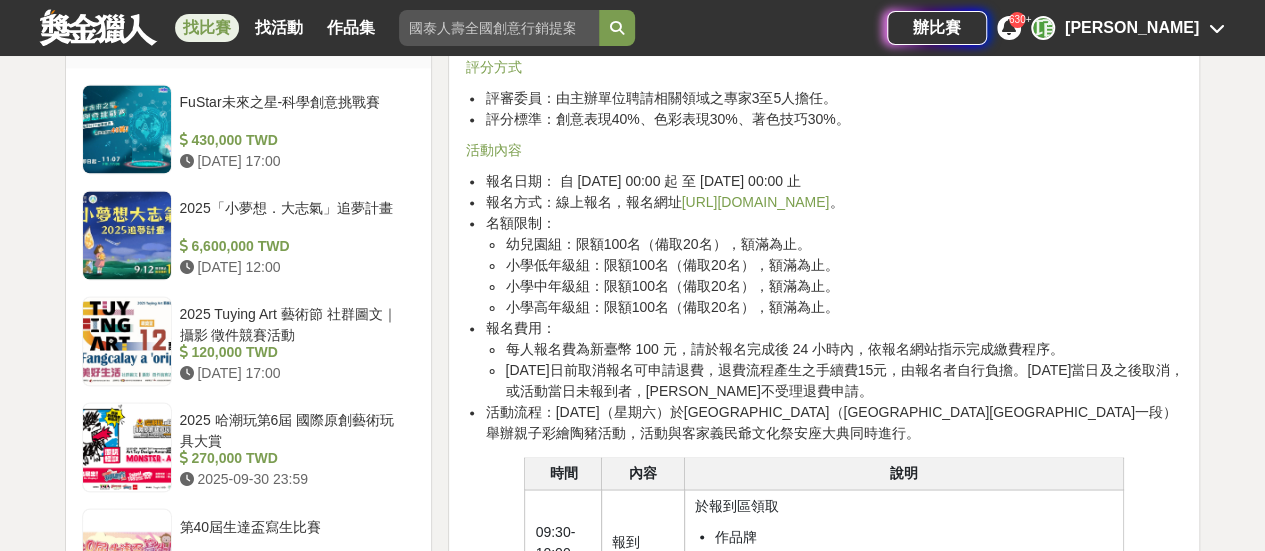 click on "https://signup.lohasnet.tw/signup/4132" at bounding box center (755, 202) 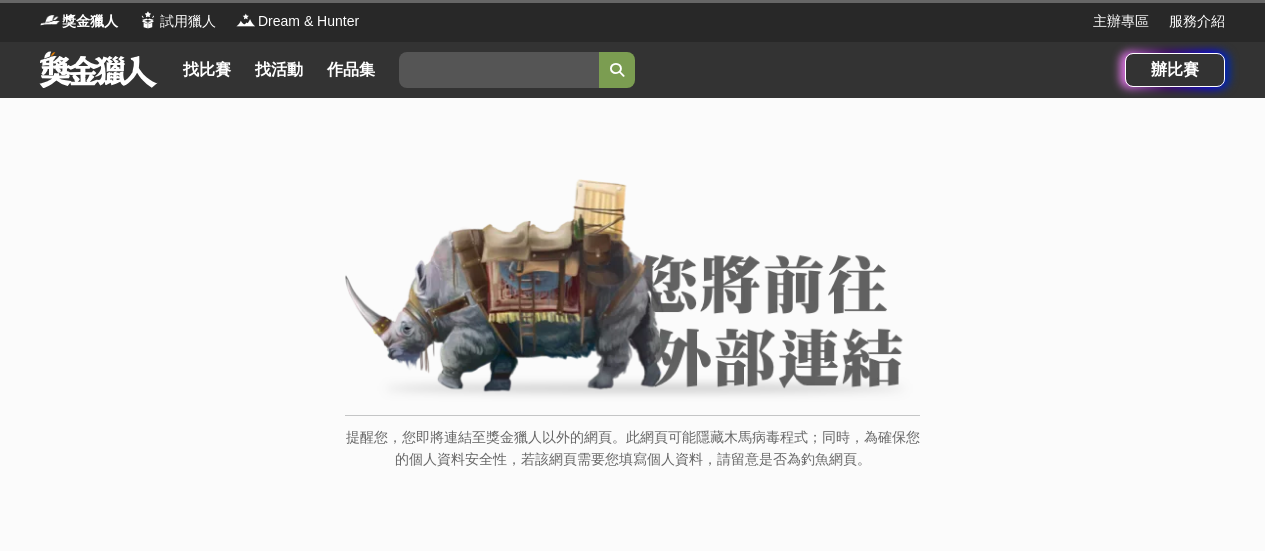 scroll, scrollTop: 0, scrollLeft: 0, axis: both 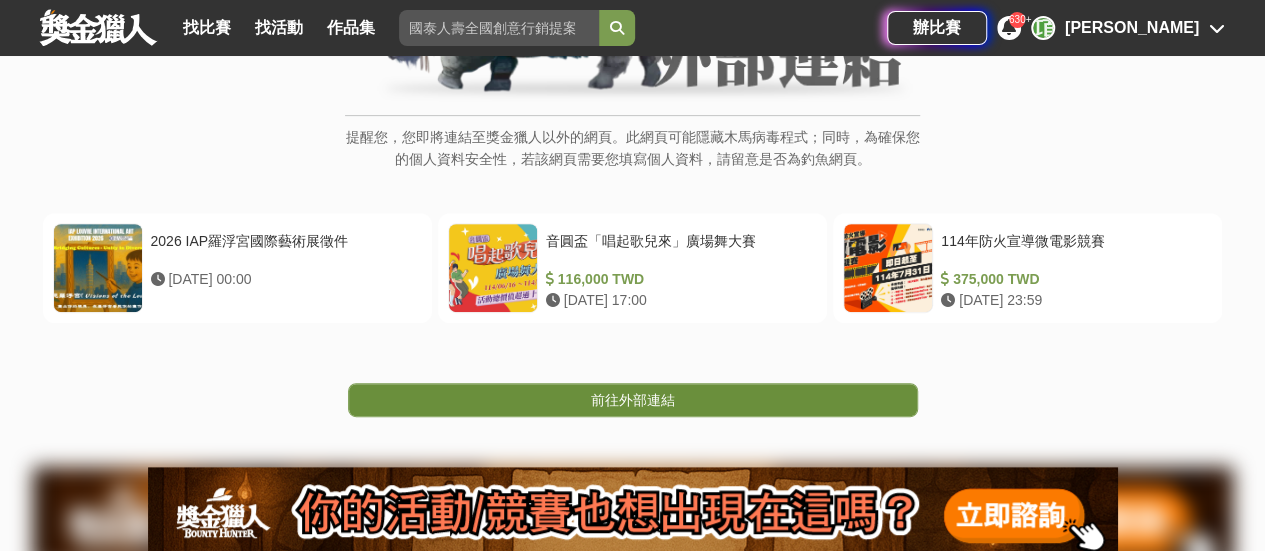 click on "前往外部連結" at bounding box center [633, 400] 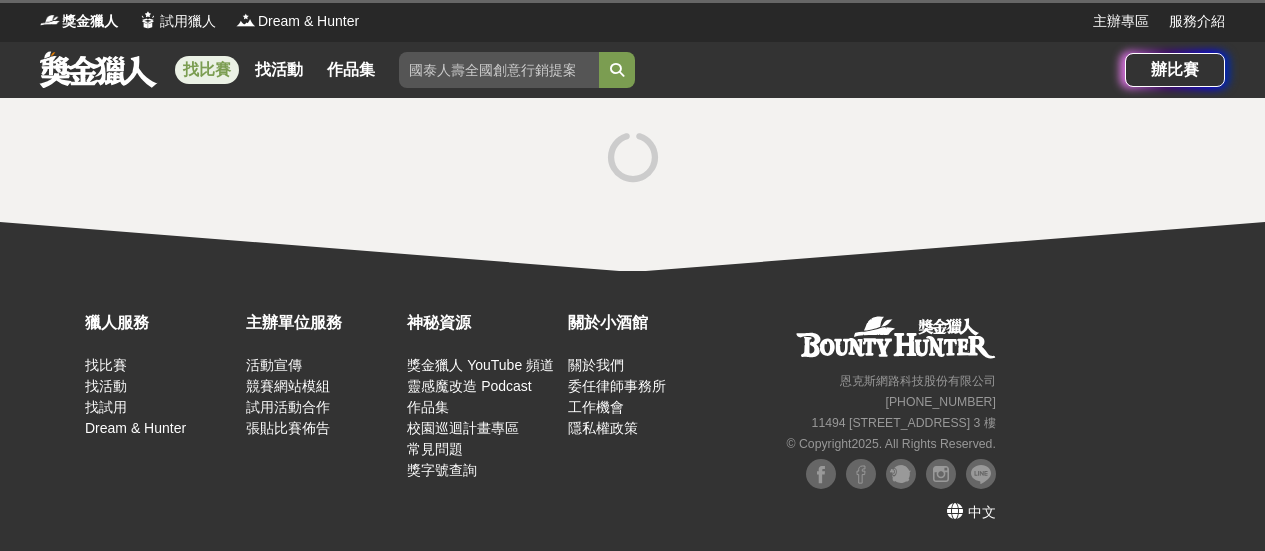 scroll, scrollTop: 0, scrollLeft: 0, axis: both 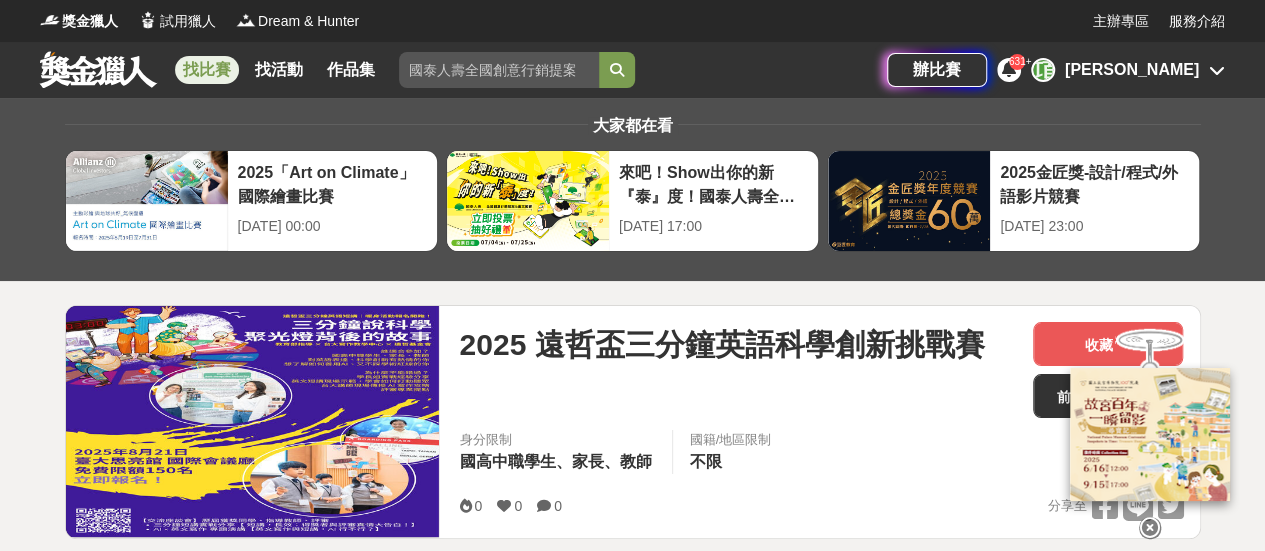 click at bounding box center [1150, 528] 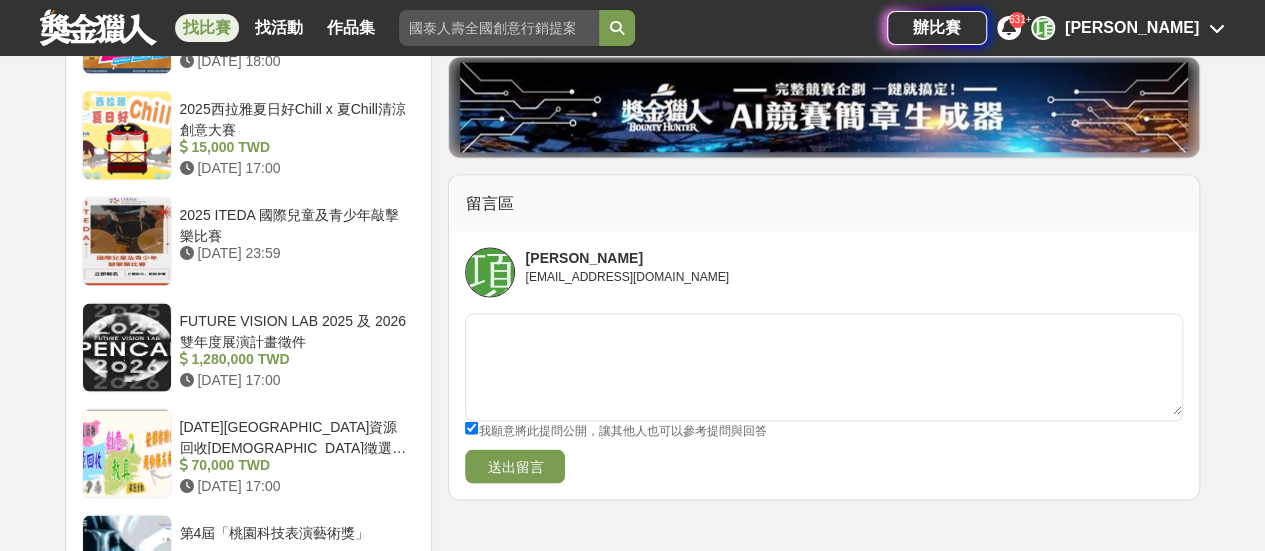 scroll, scrollTop: 1900, scrollLeft: 0, axis: vertical 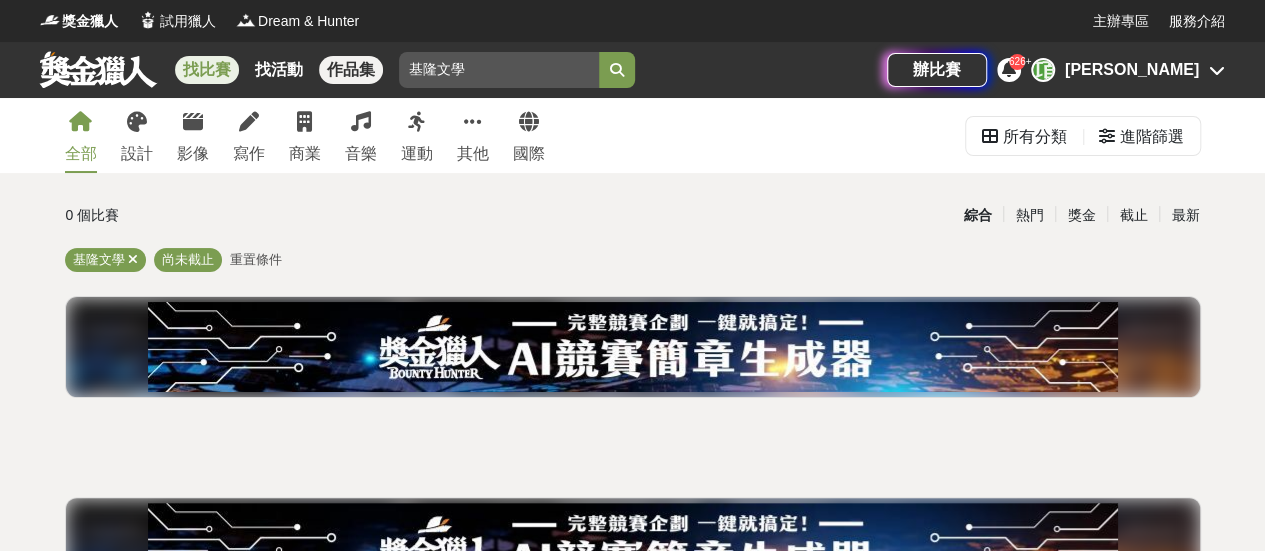 drag, startPoint x: 464, startPoint y: 63, endPoint x: 374, endPoint y: 64, distance: 90.005554 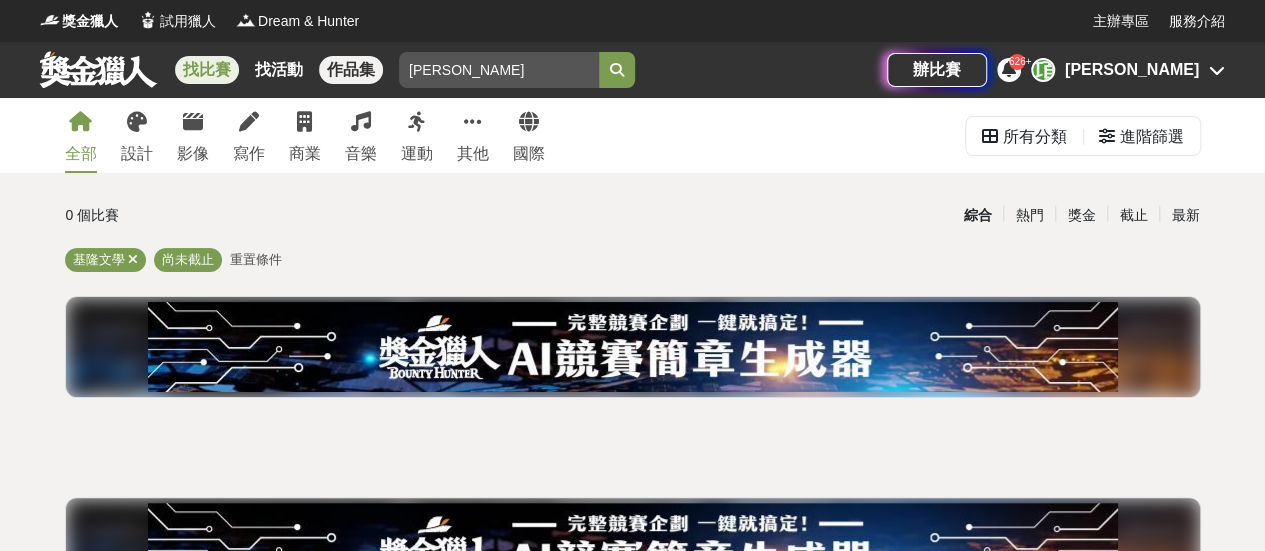 click at bounding box center [617, 70] 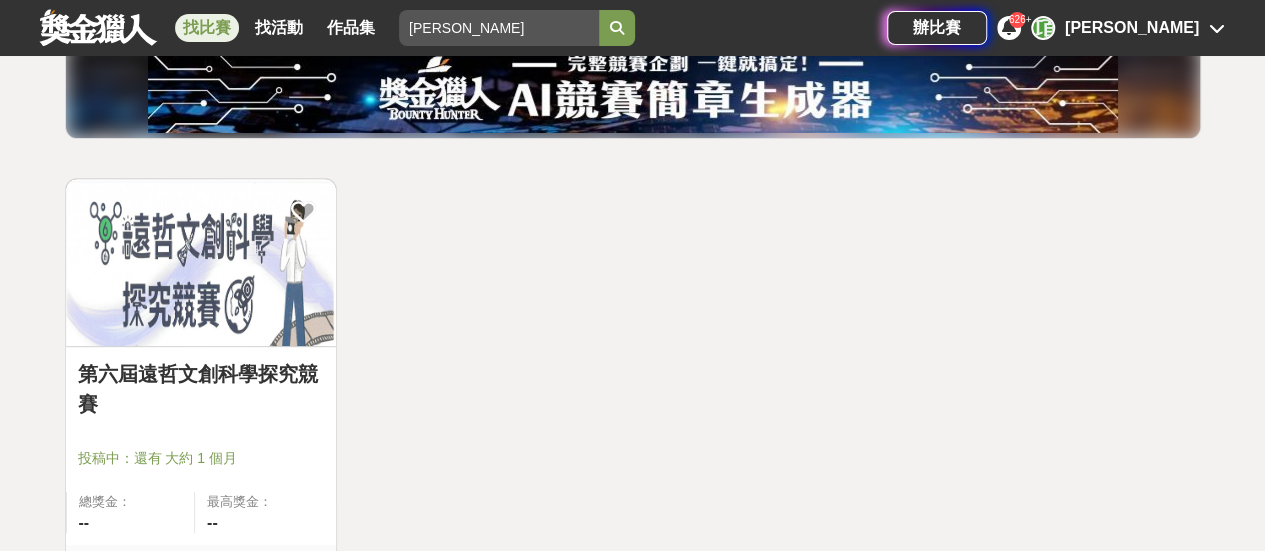 scroll, scrollTop: 300, scrollLeft: 0, axis: vertical 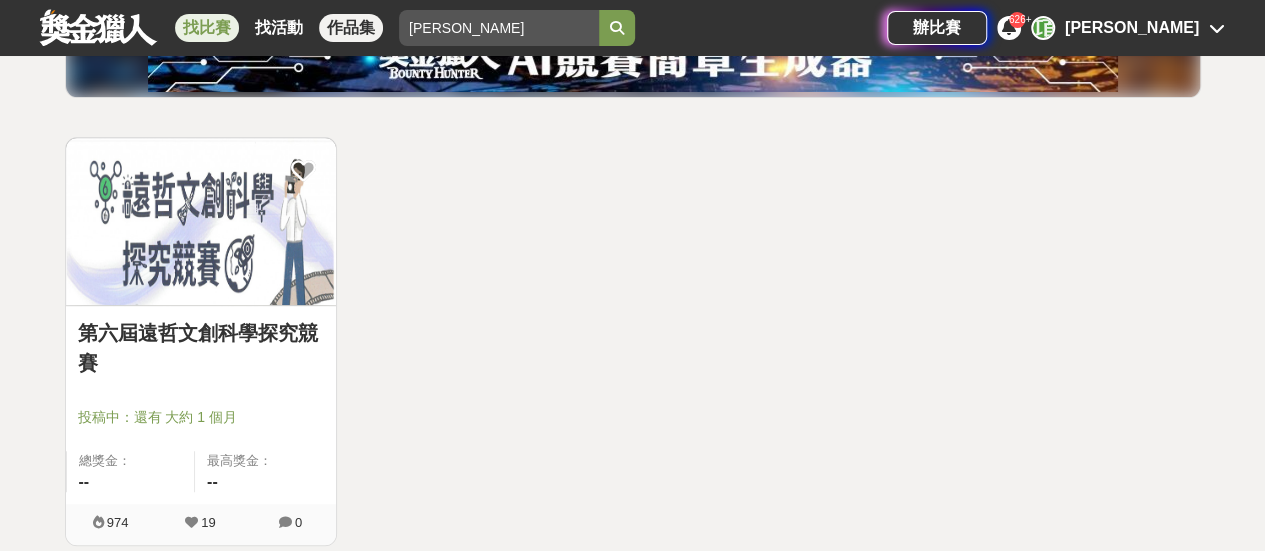 drag, startPoint x: 452, startPoint y: 39, endPoint x: 367, endPoint y: 25, distance: 86.145226 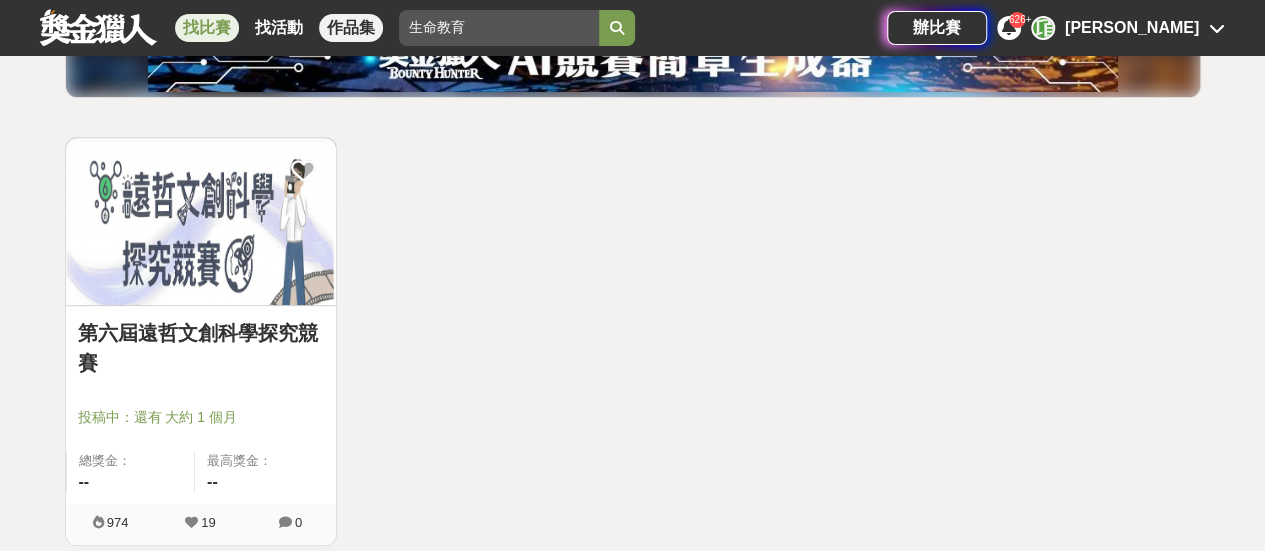 type on "生命教育" 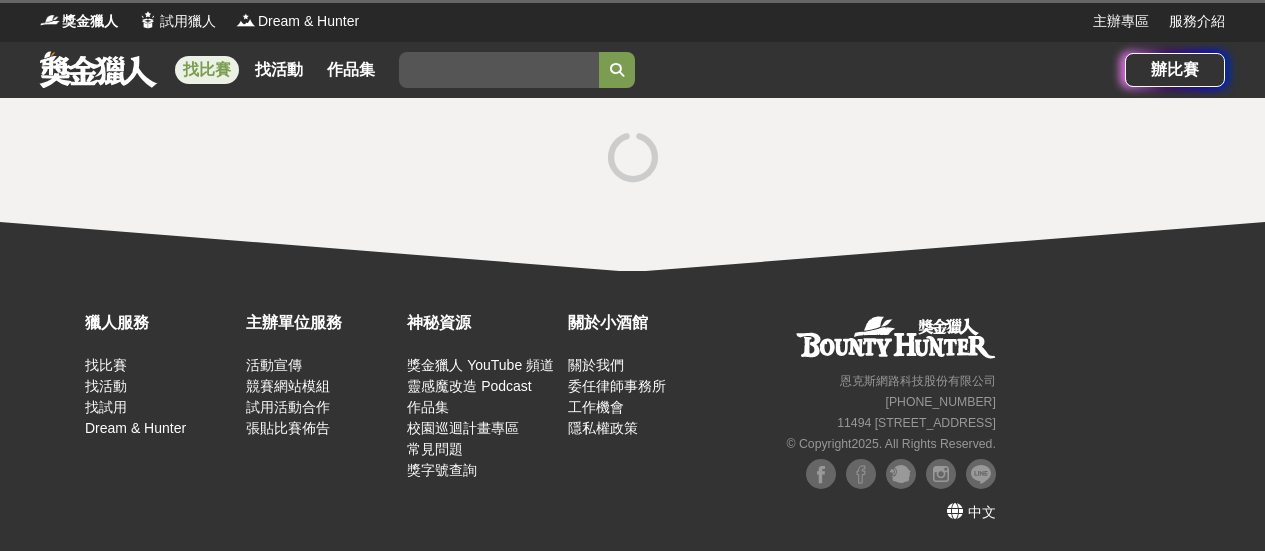 scroll, scrollTop: 0, scrollLeft: 0, axis: both 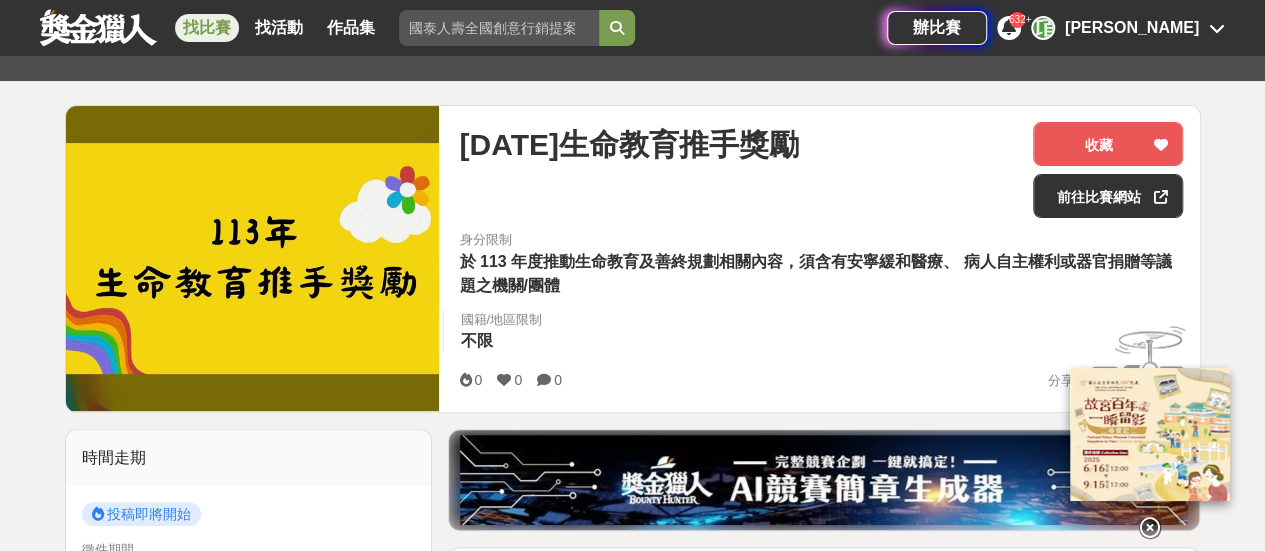 click at bounding box center [1150, 528] 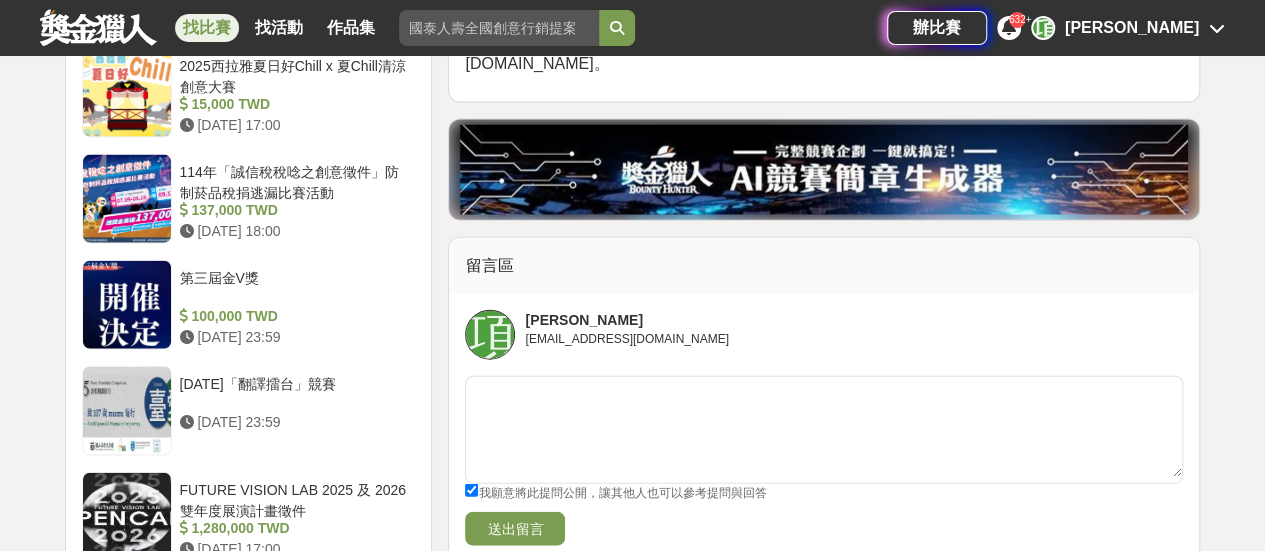 scroll, scrollTop: 1800, scrollLeft: 0, axis: vertical 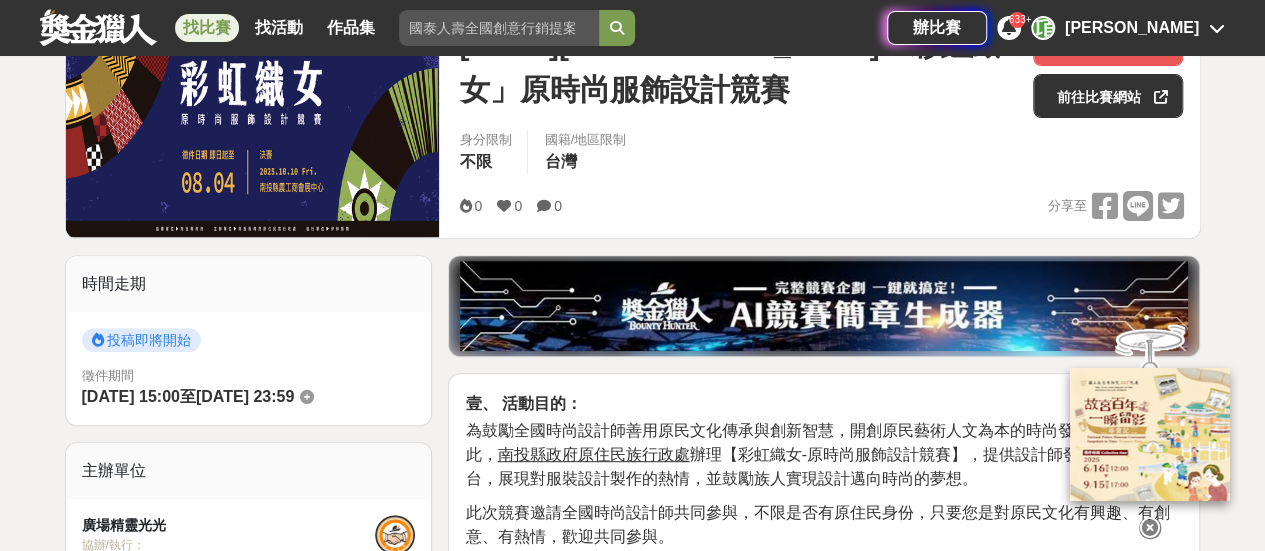 drag, startPoint x: 1154, startPoint y: 511, endPoint x: 1032, endPoint y: 460, distance: 132.23087 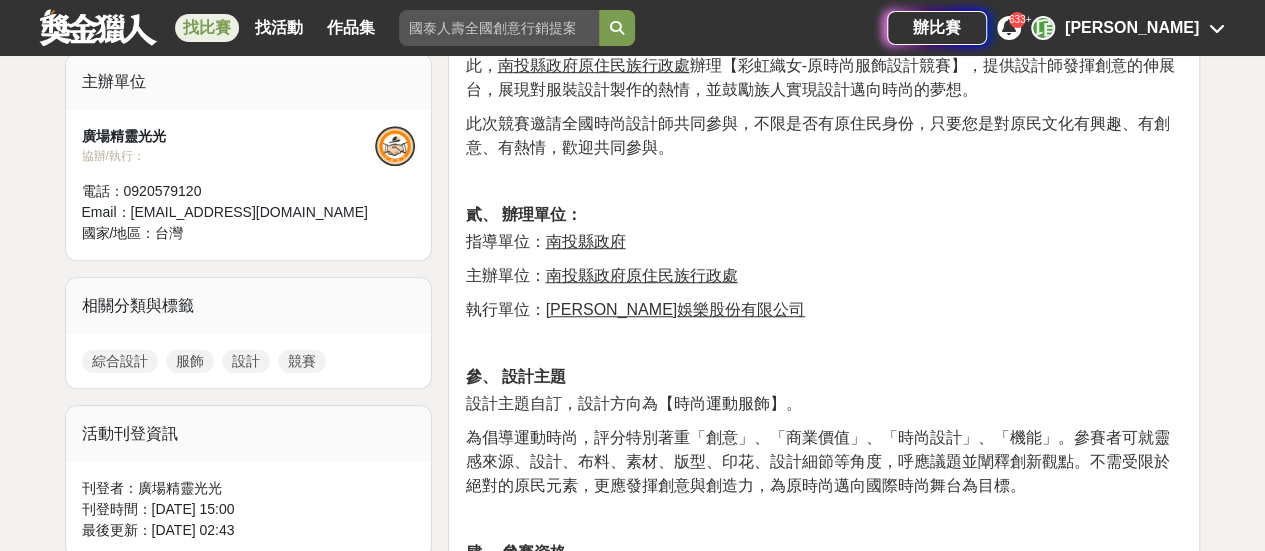 scroll, scrollTop: 700, scrollLeft: 0, axis: vertical 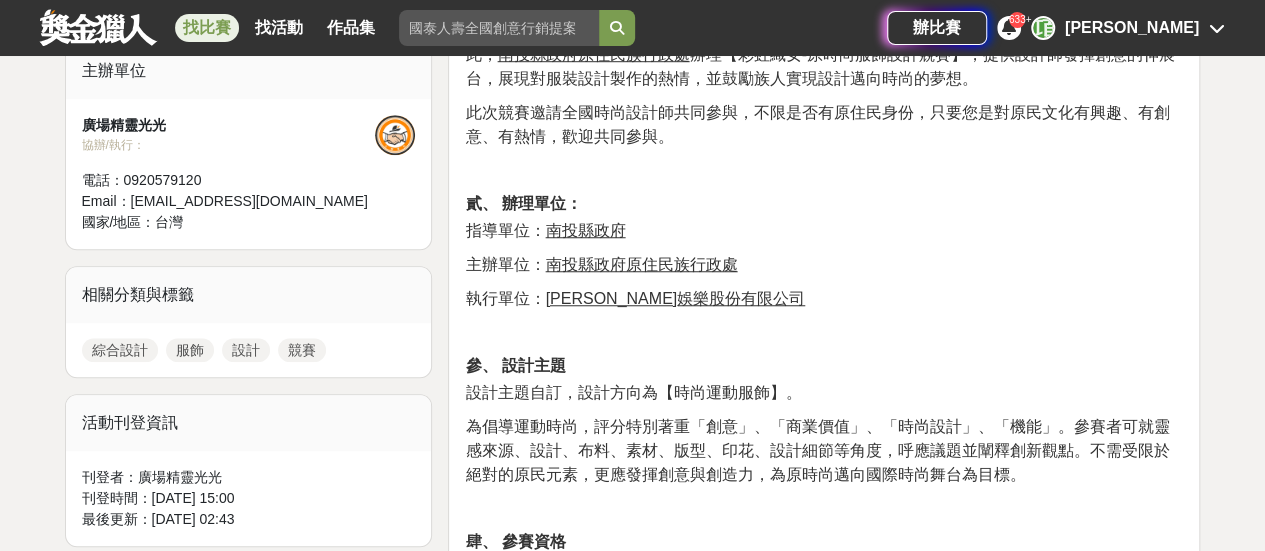 click on "南投縣政府原住民族行政處" at bounding box center [641, 264] 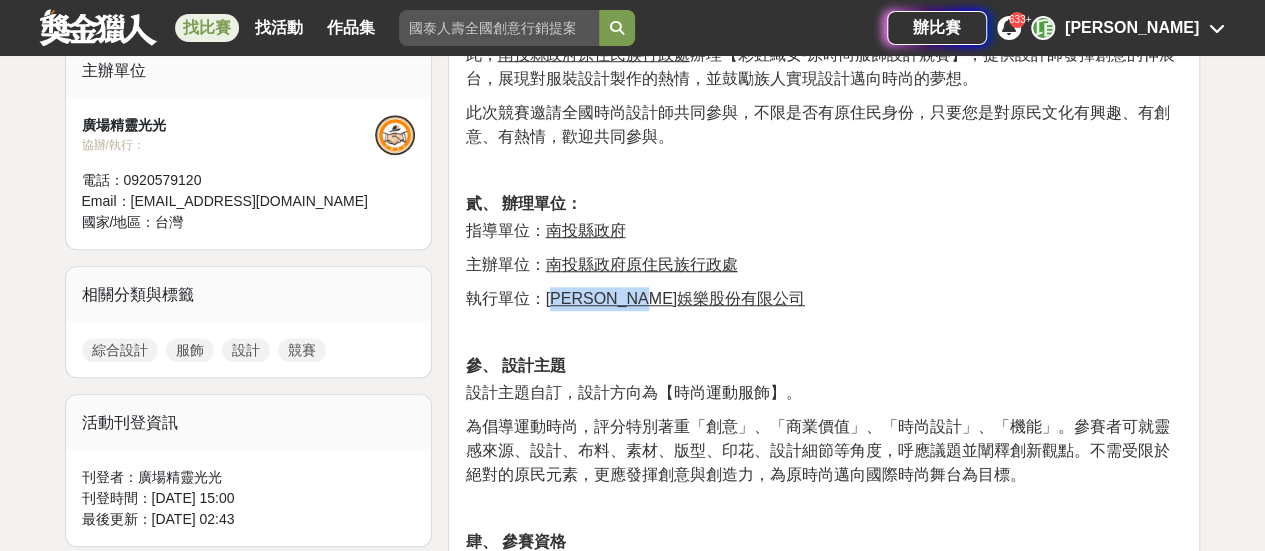 drag, startPoint x: 563, startPoint y: 299, endPoint x: 737, endPoint y: 301, distance: 174.01149 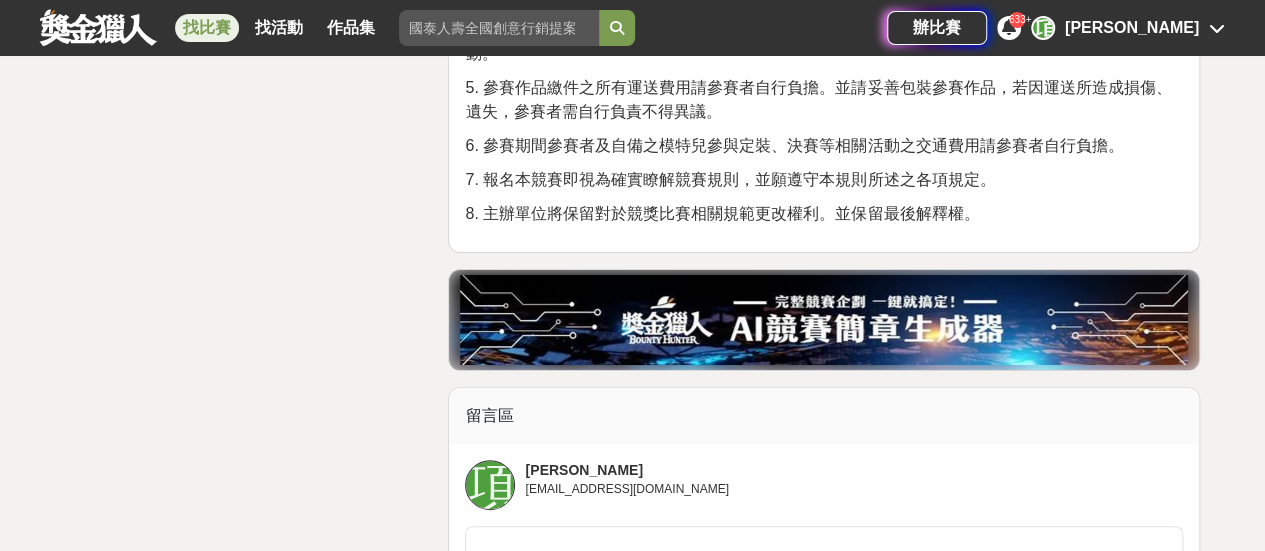 scroll, scrollTop: 3900, scrollLeft: 0, axis: vertical 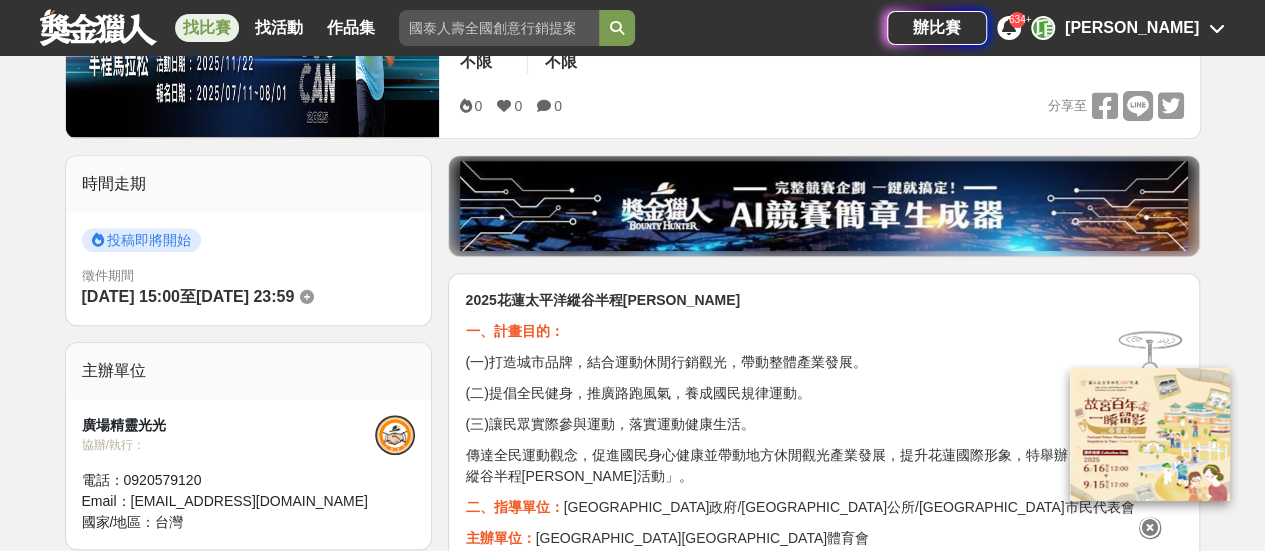 click at bounding box center [1150, 528] 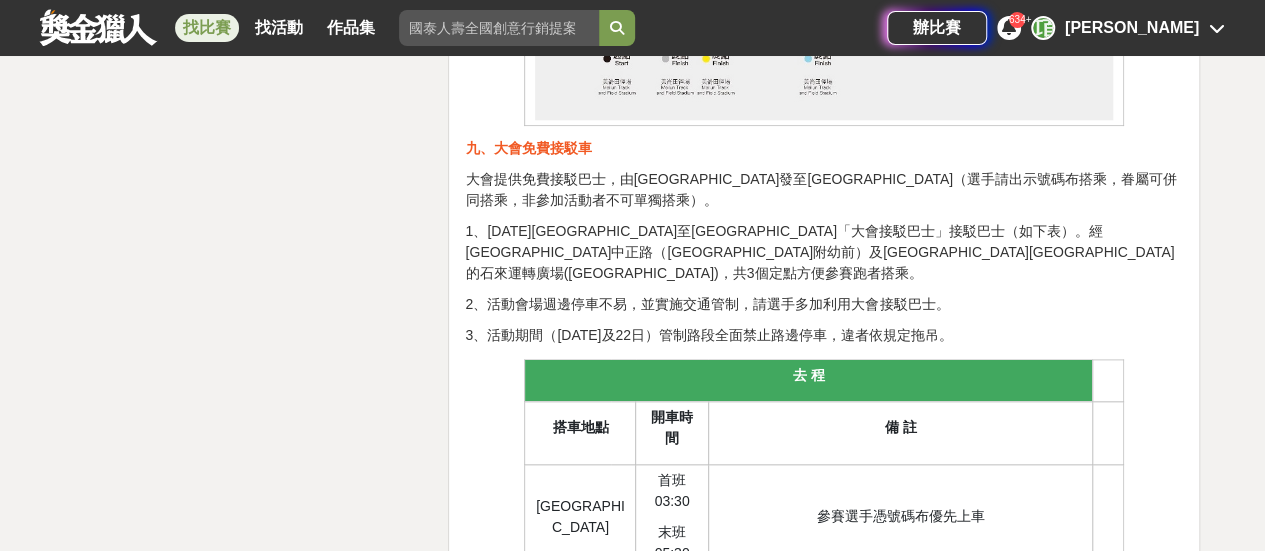 scroll, scrollTop: 8600, scrollLeft: 0, axis: vertical 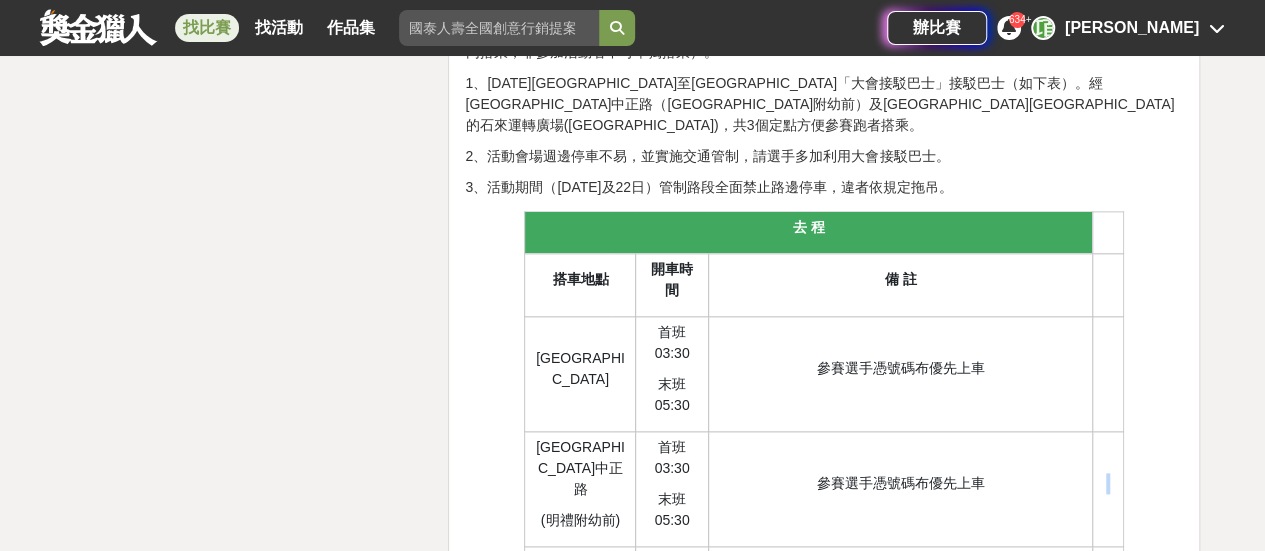 drag, startPoint x: 1095, startPoint y: 254, endPoint x: 1111, endPoint y: 274, distance: 25.612497 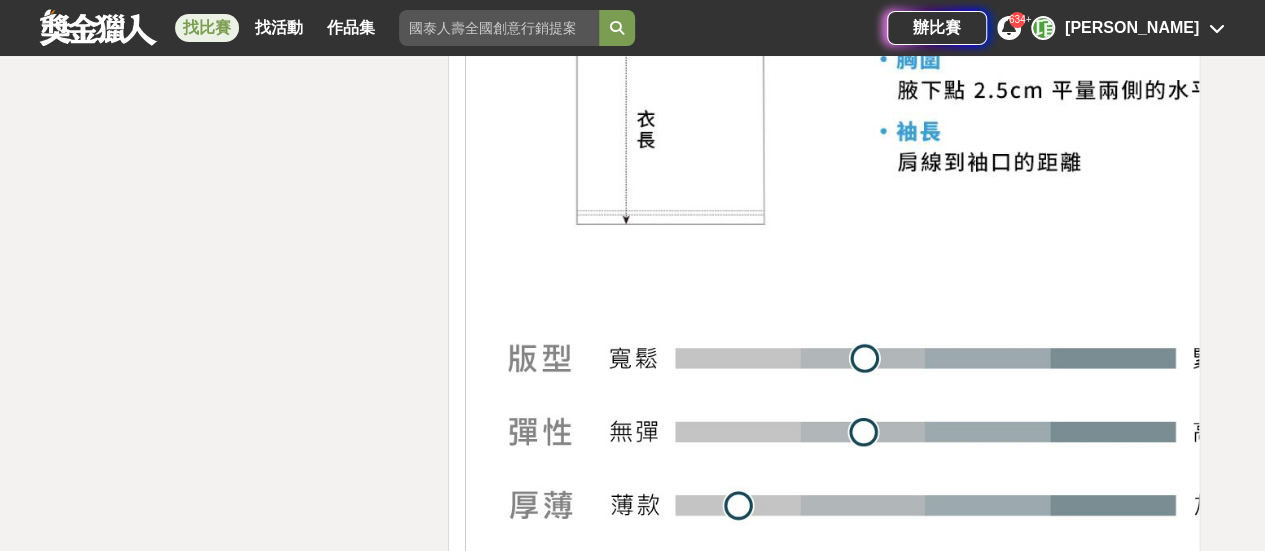 scroll, scrollTop: 28900, scrollLeft: 0, axis: vertical 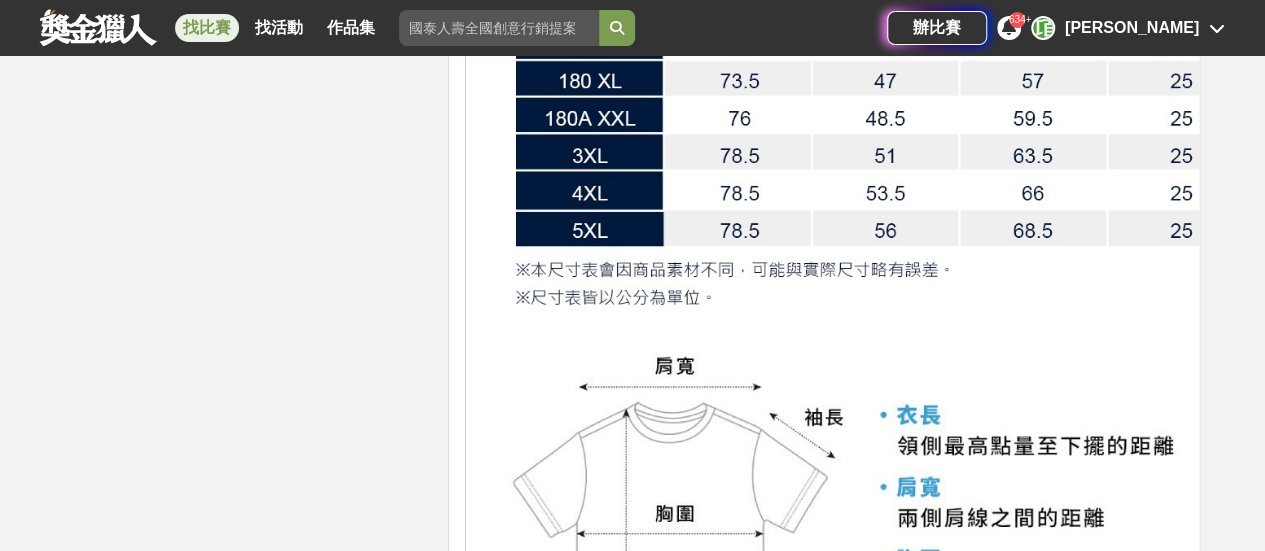 click at bounding box center [883, 545] 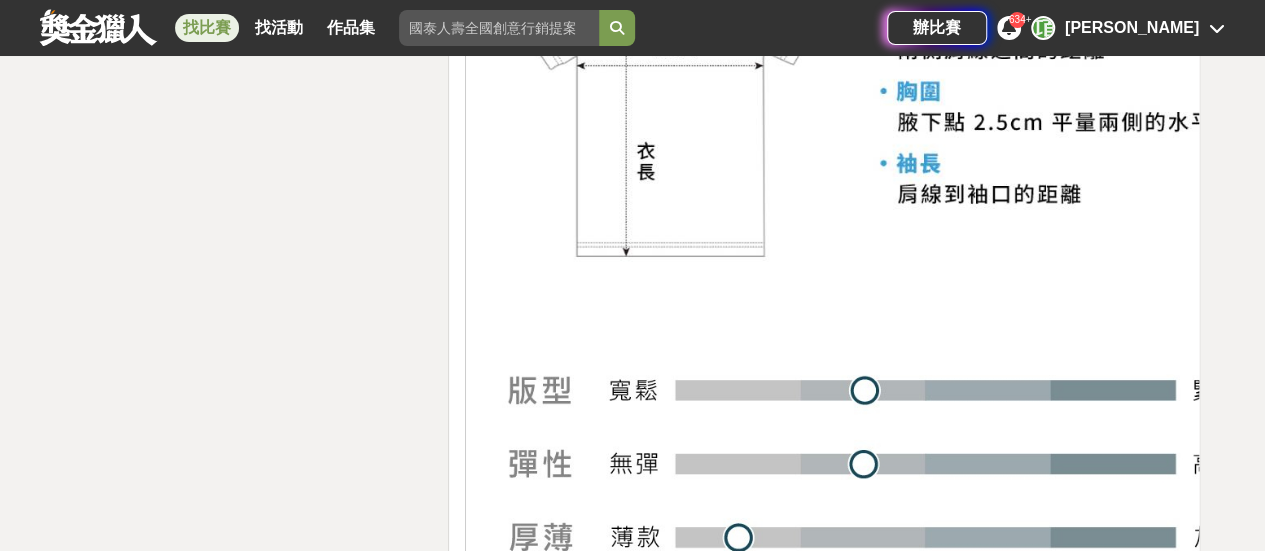 scroll, scrollTop: 29100, scrollLeft: 0, axis: vertical 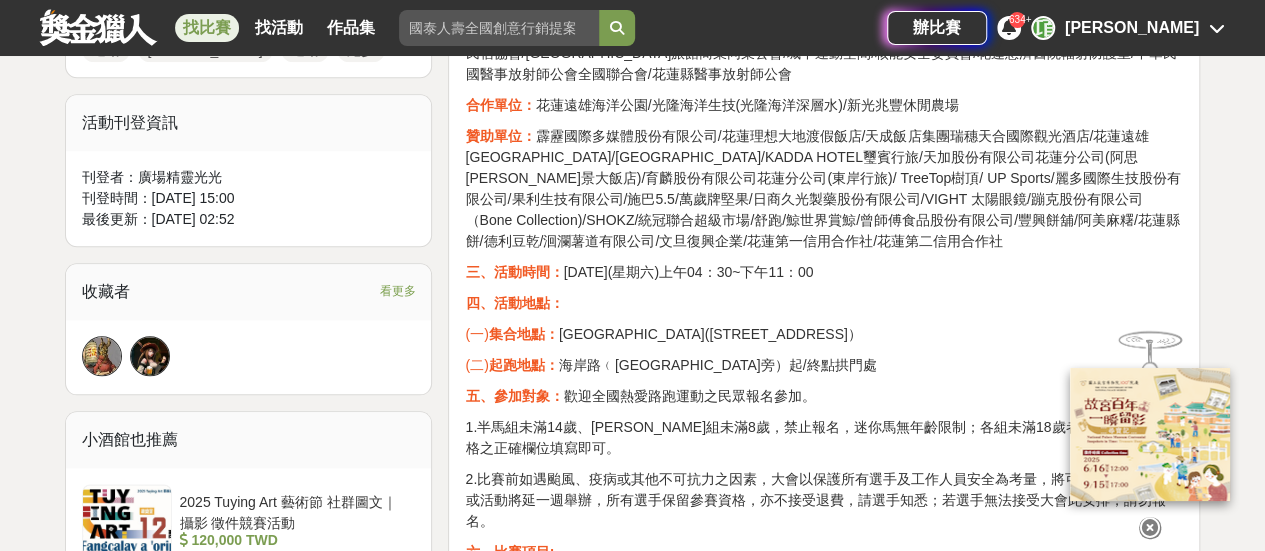 click at bounding box center [1150, 528] 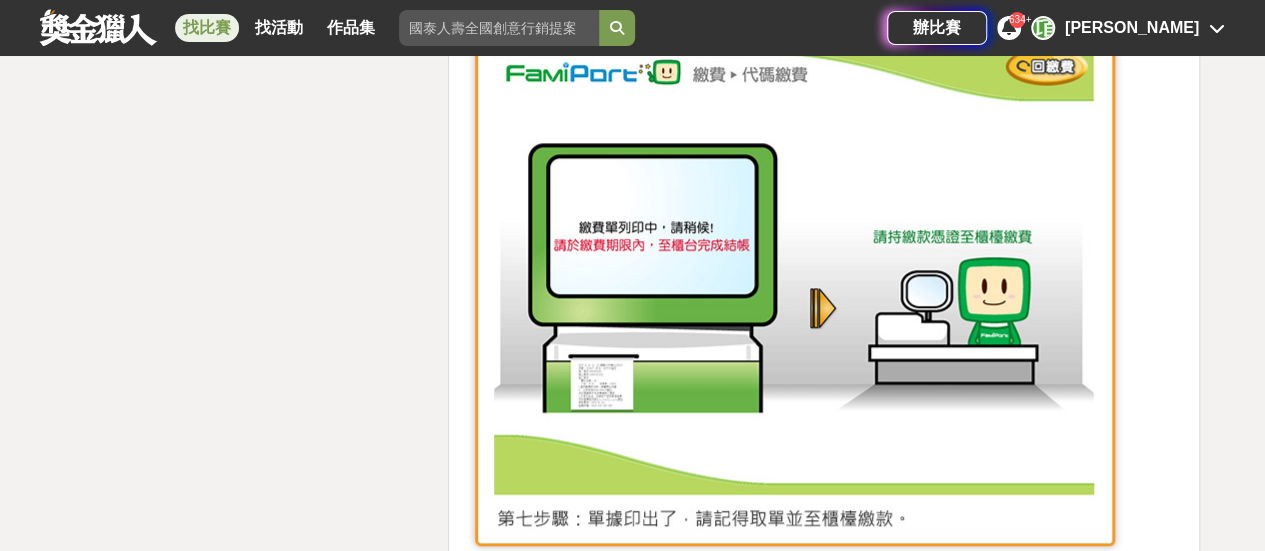 scroll, scrollTop: 16300, scrollLeft: 0, axis: vertical 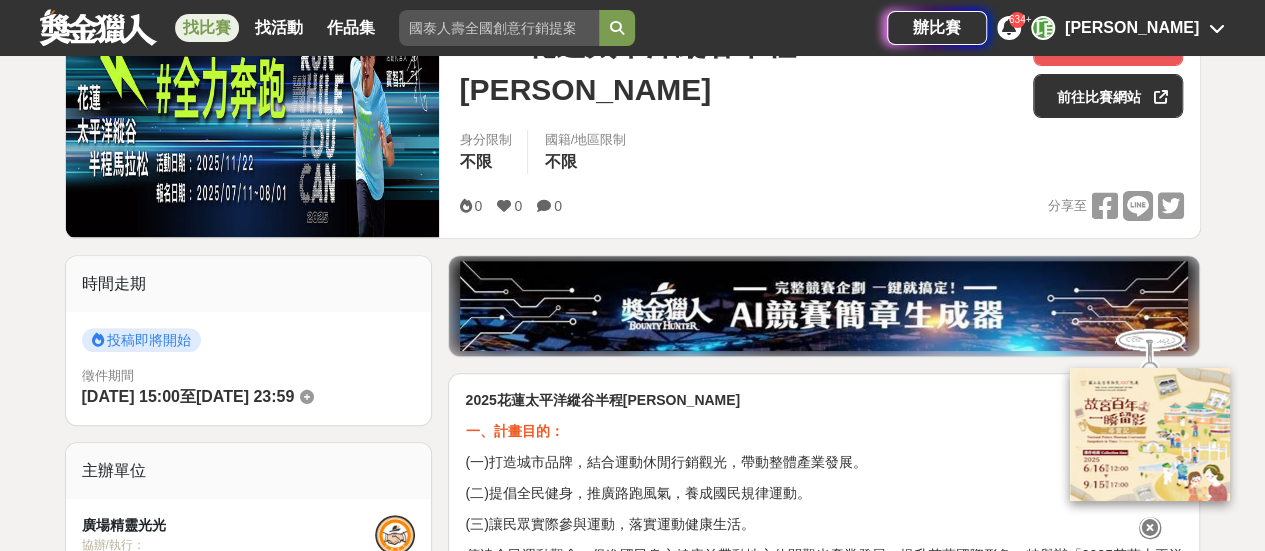 click at bounding box center [1150, 528] 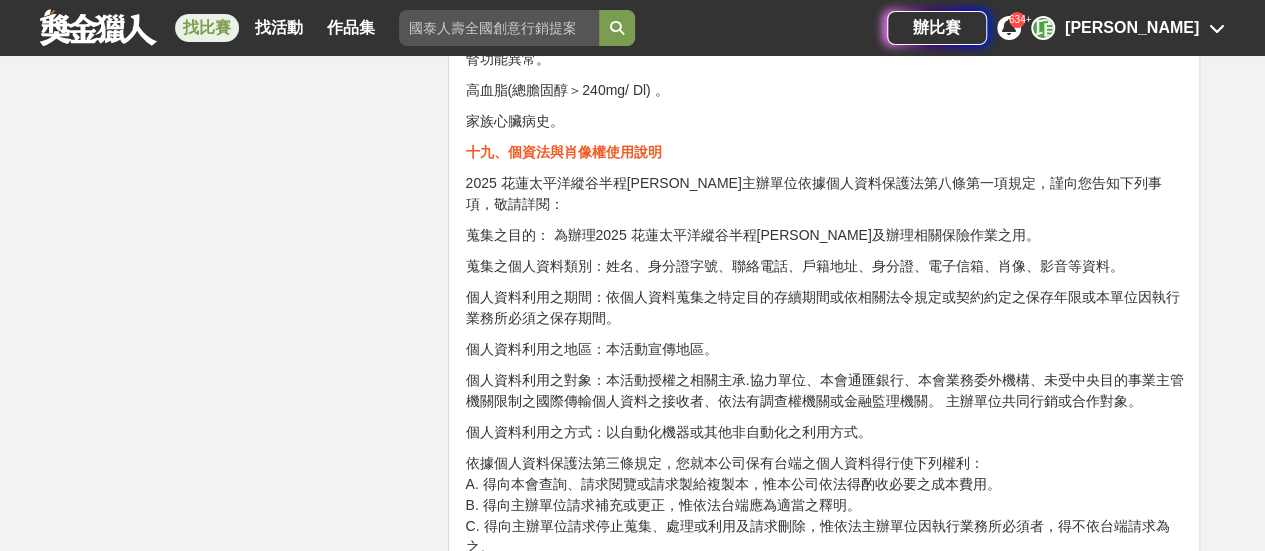 scroll, scrollTop: 33900, scrollLeft: 0, axis: vertical 